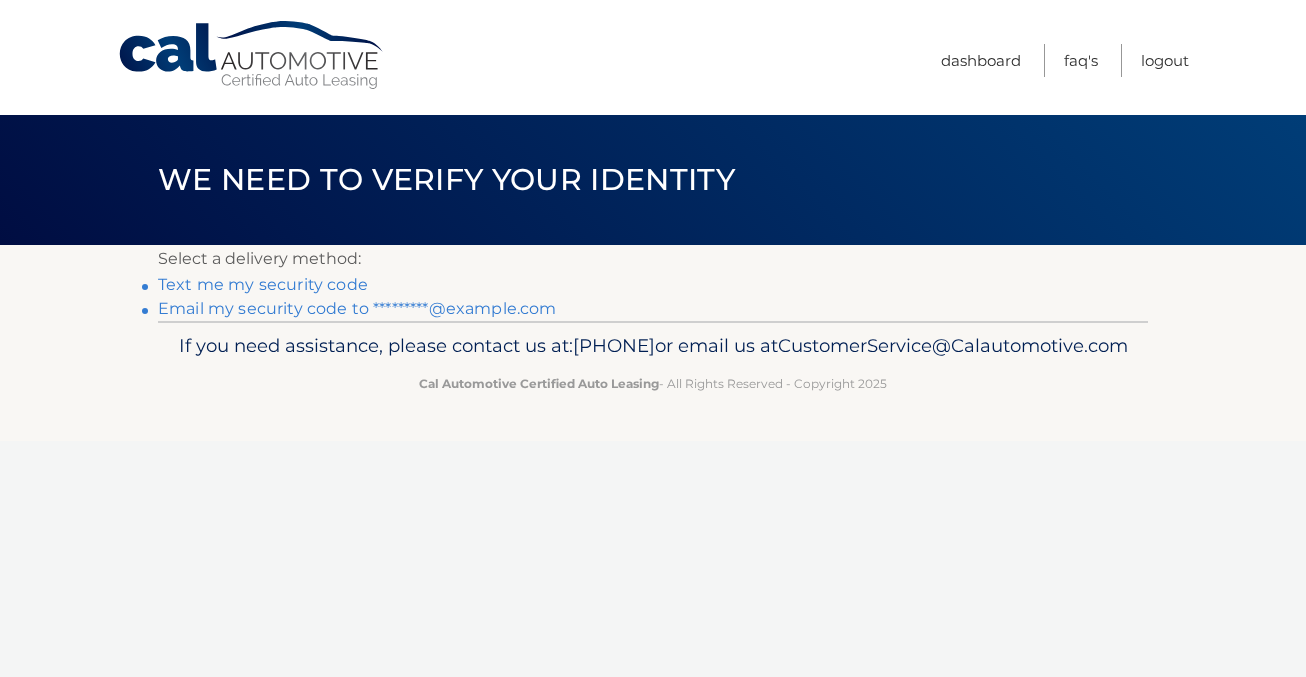 scroll, scrollTop: 0, scrollLeft: 0, axis: both 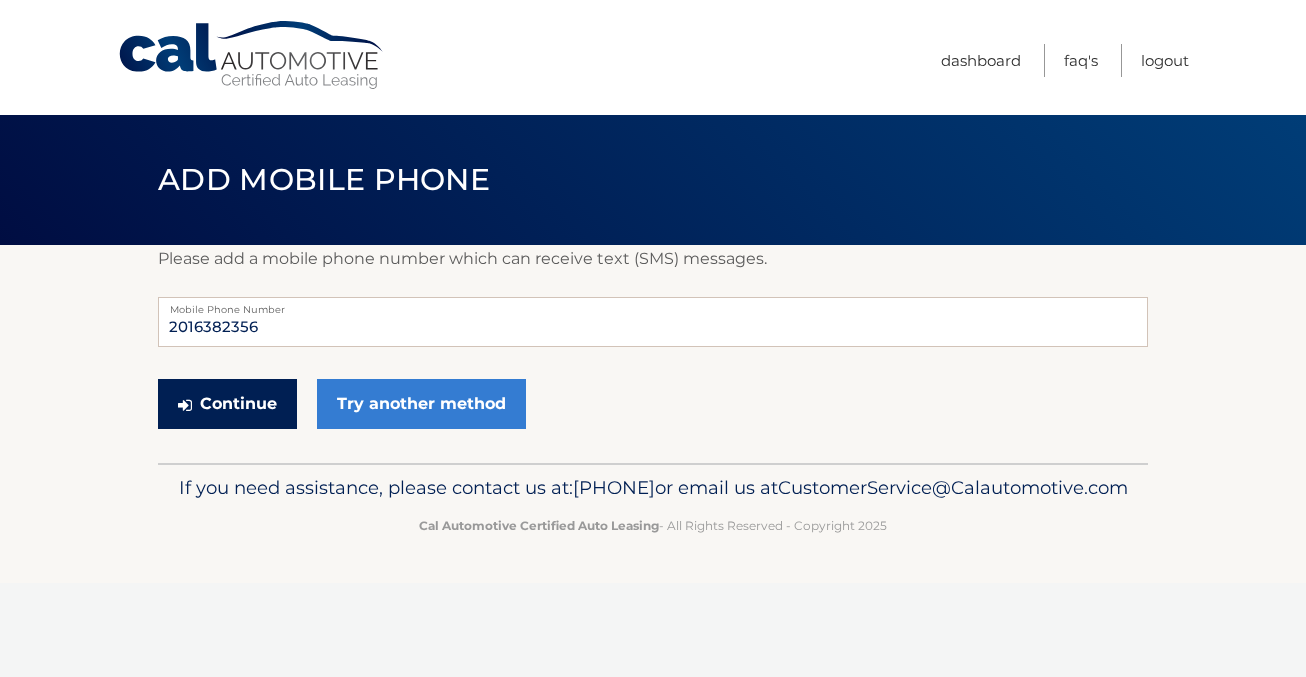 click on "Continue" at bounding box center [227, 404] 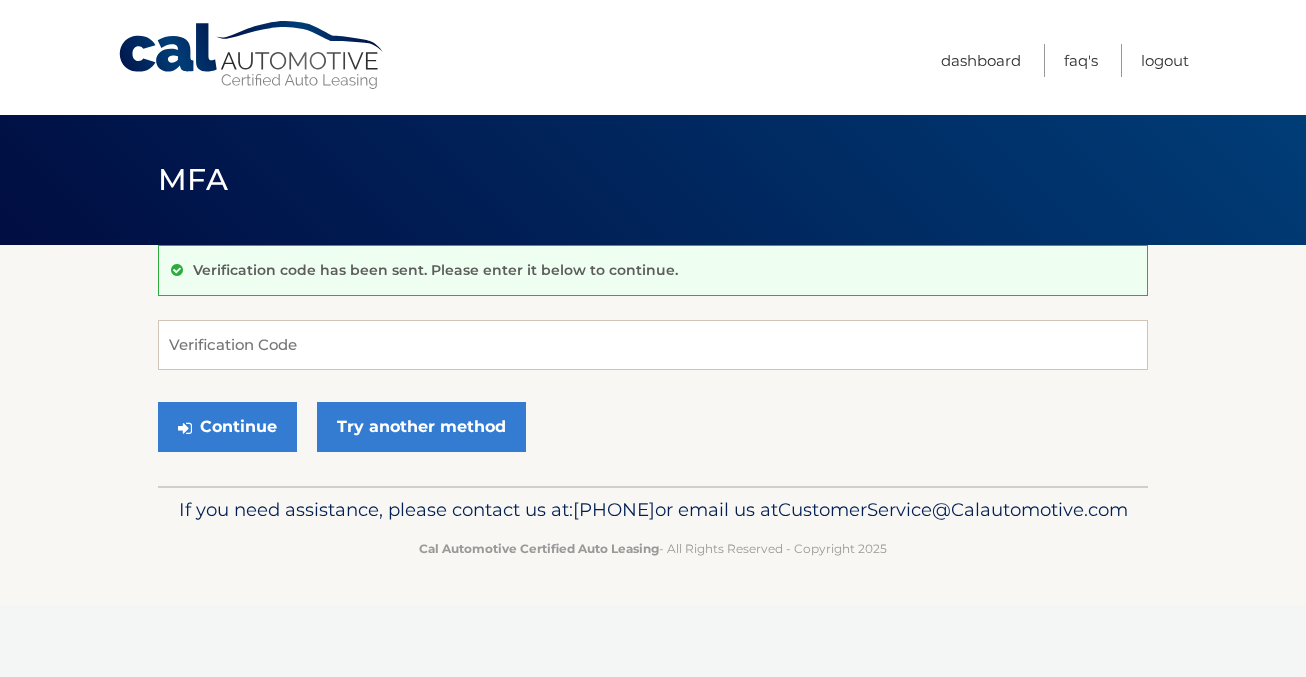 scroll, scrollTop: 0, scrollLeft: 0, axis: both 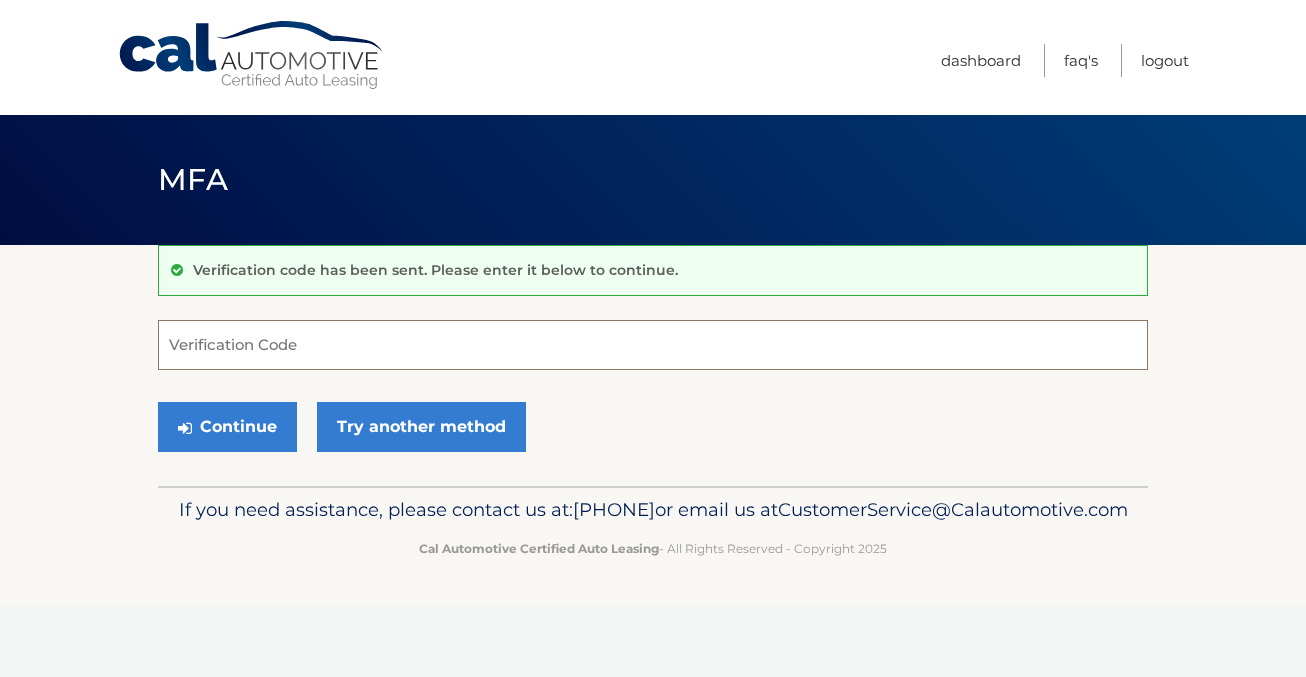 click on "Verification Code" at bounding box center (653, 345) 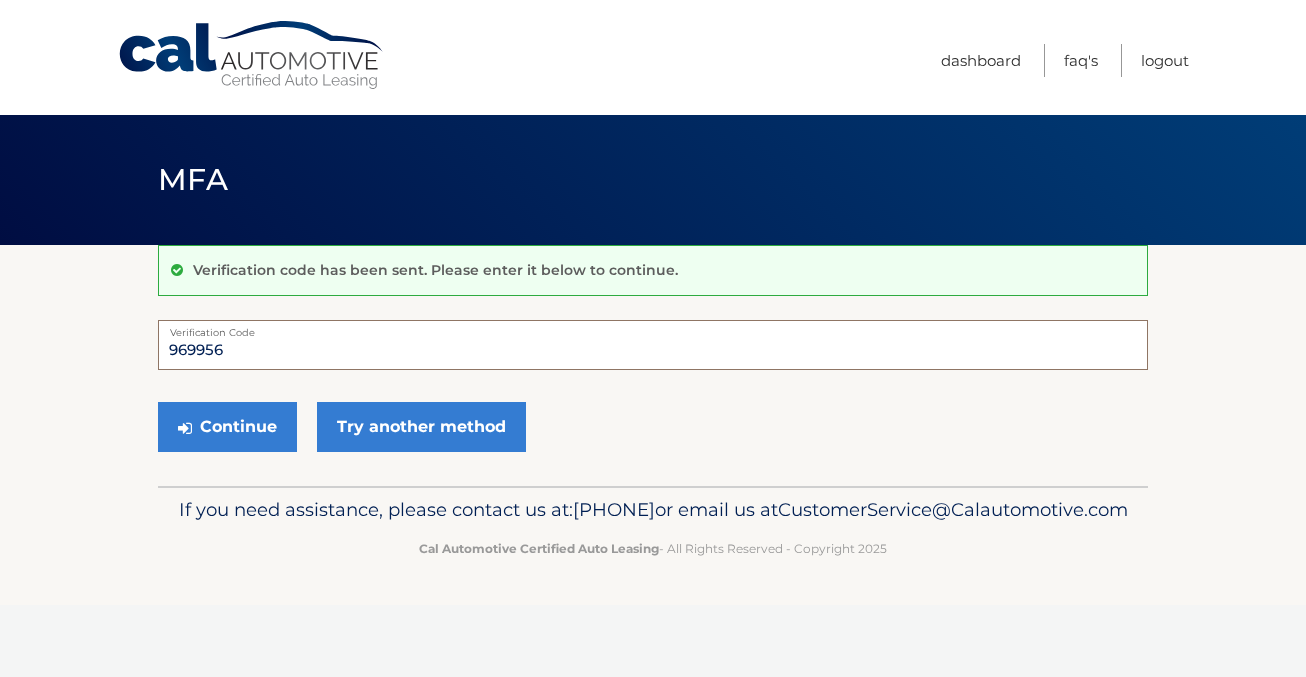 type on "969956" 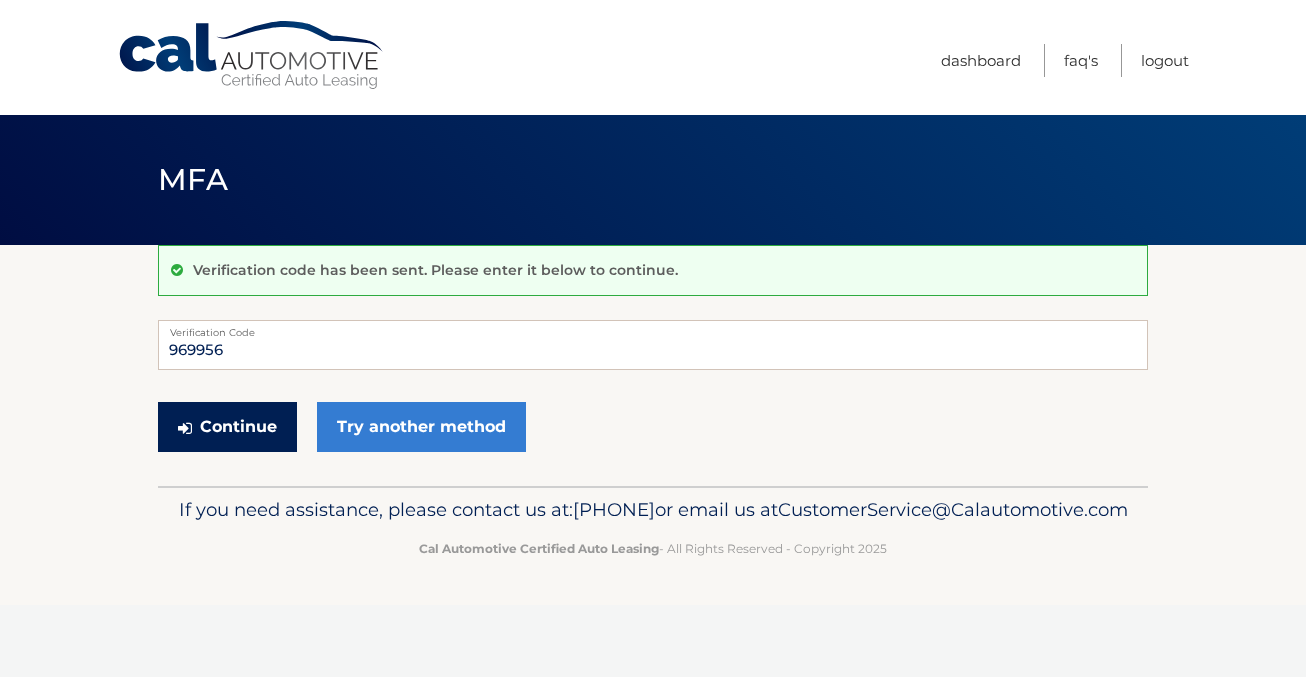 click on "Continue" at bounding box center [227, 427] 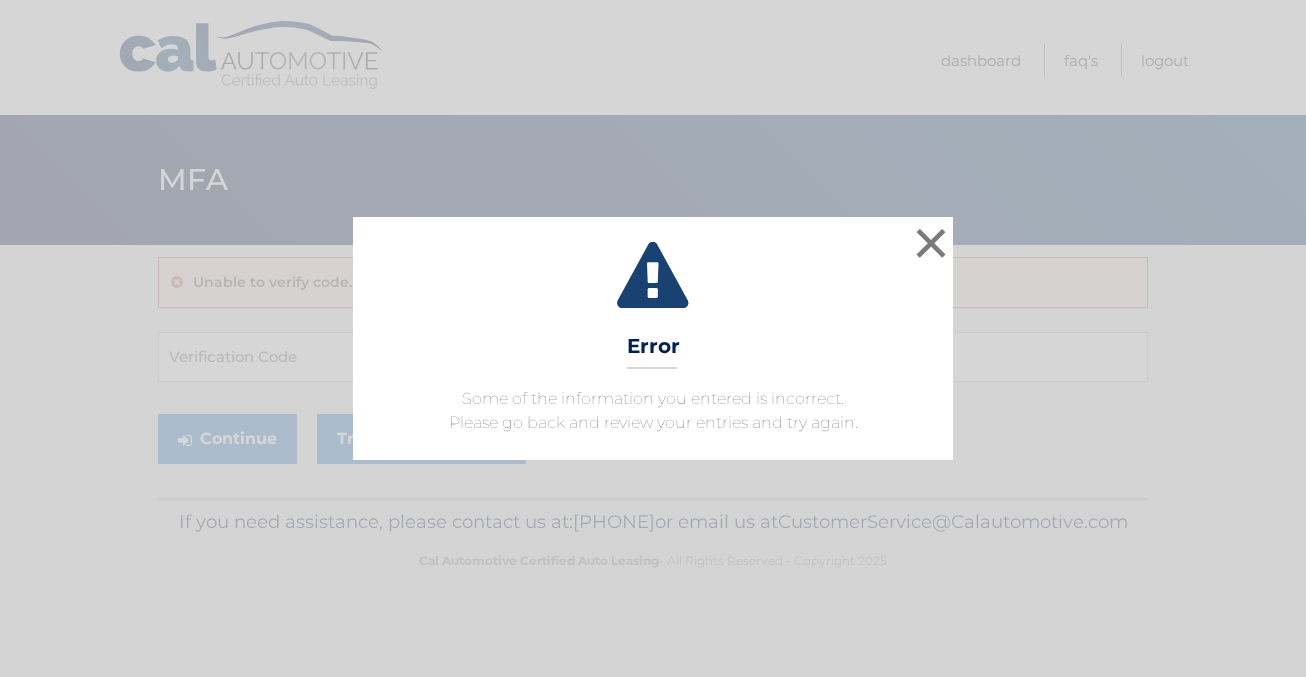 scroll, scrollTop: 0, scrollLeft: 0, axis: both 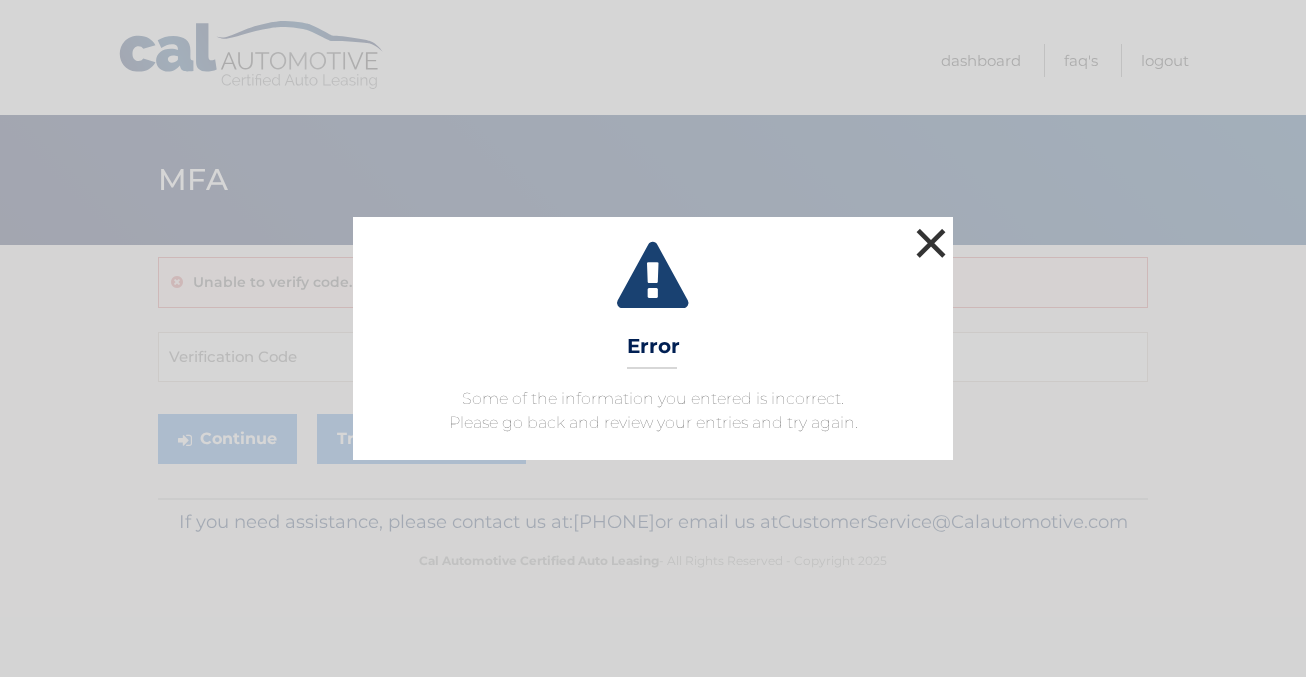 click on "×" at bounding box center (931, 243) 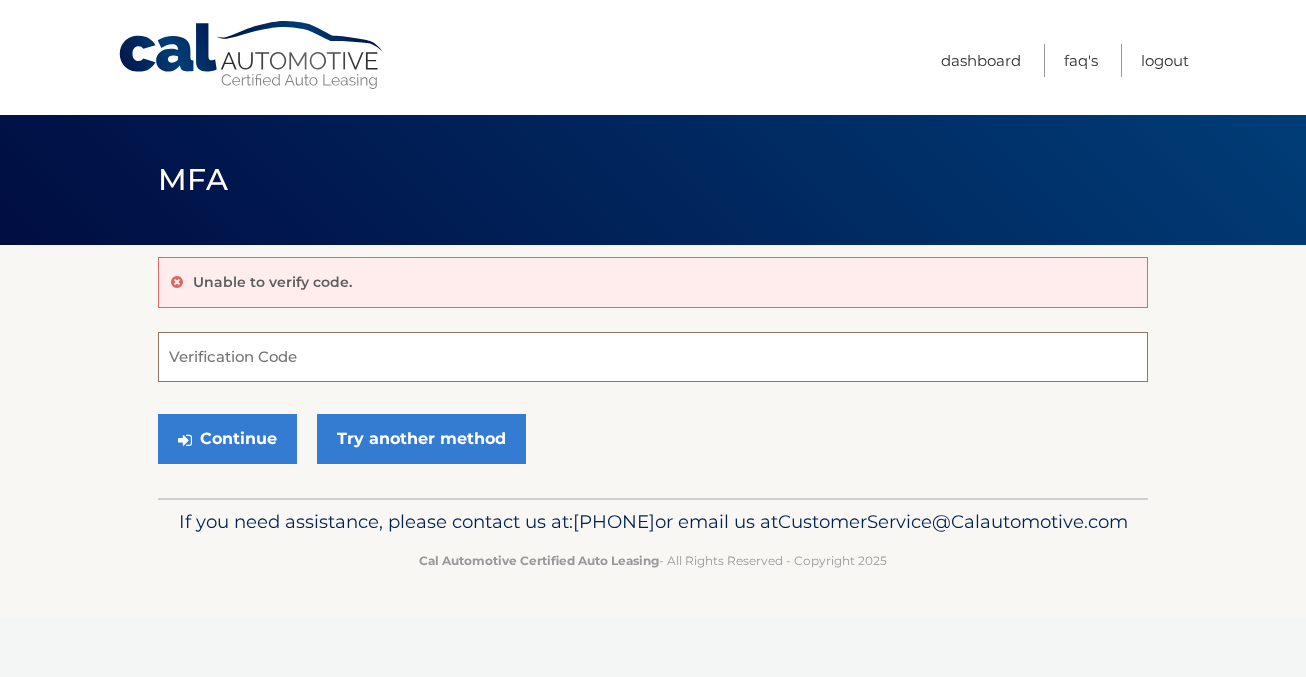 click on "Verification Code" at bounding box center [653, 357] 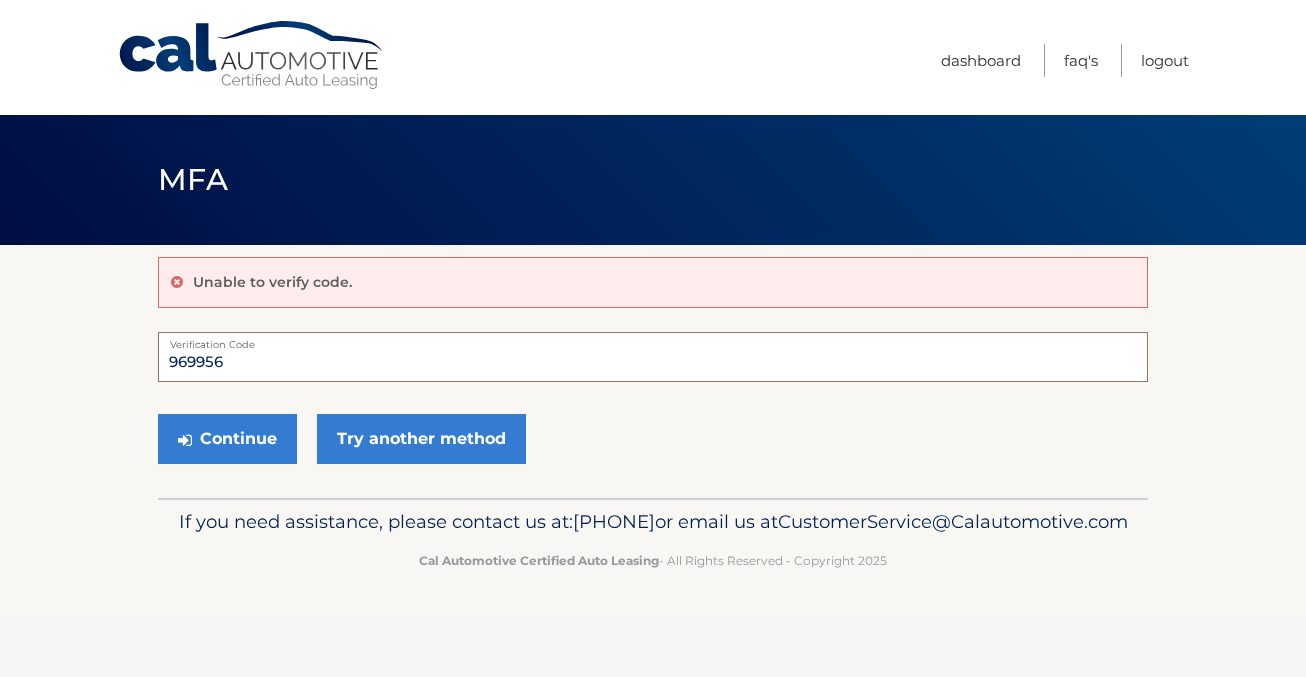 type on "969956" 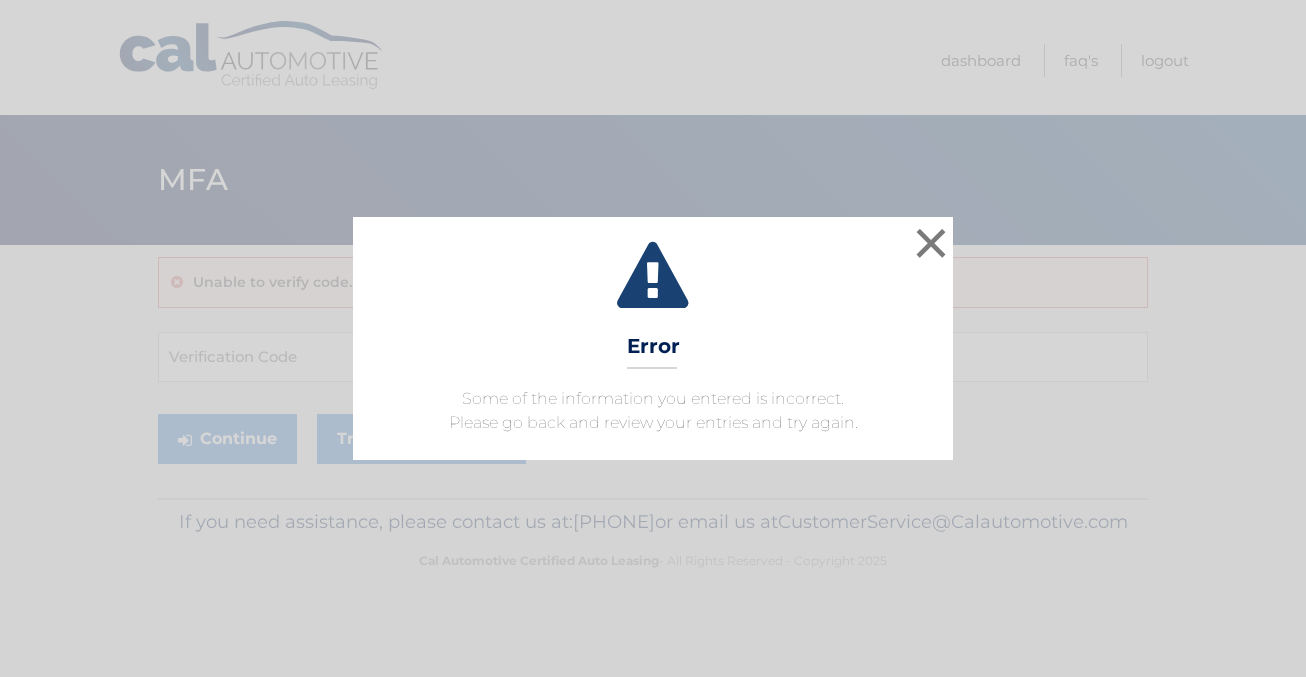 scroll, scrollTop: 0, scrollLeft: 0, axis: both 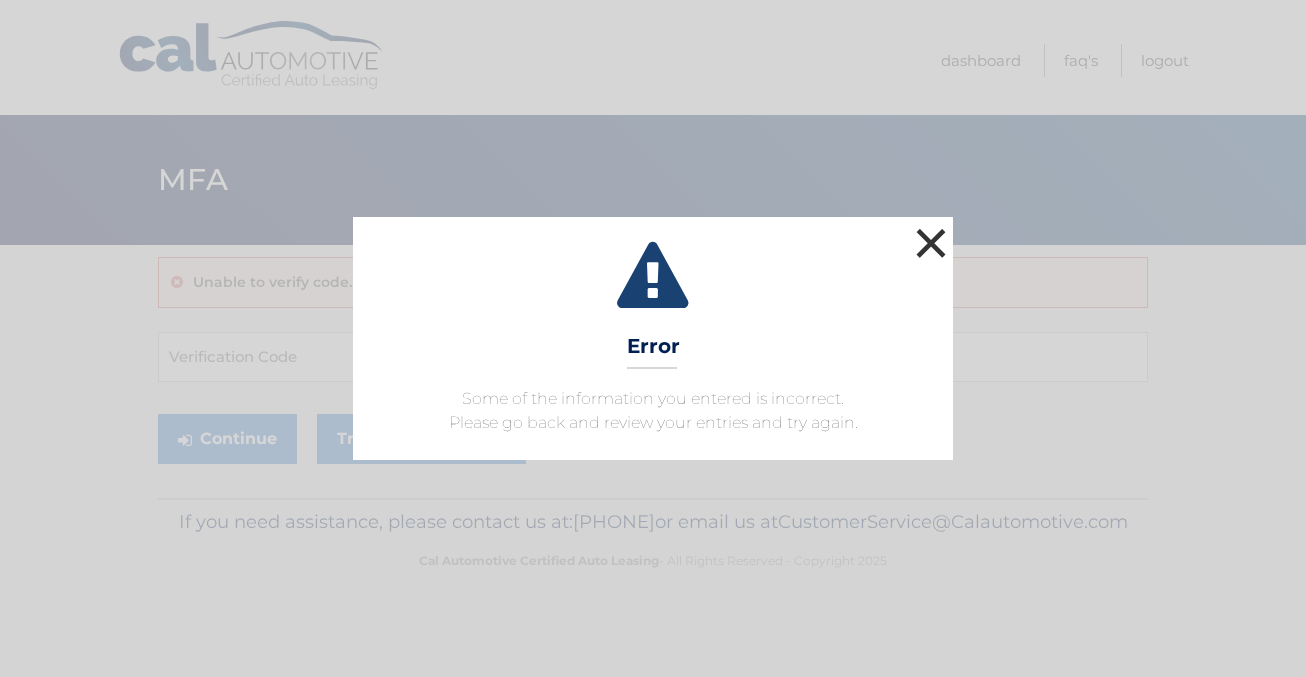 click on "×" at bounding box center [931, 243] 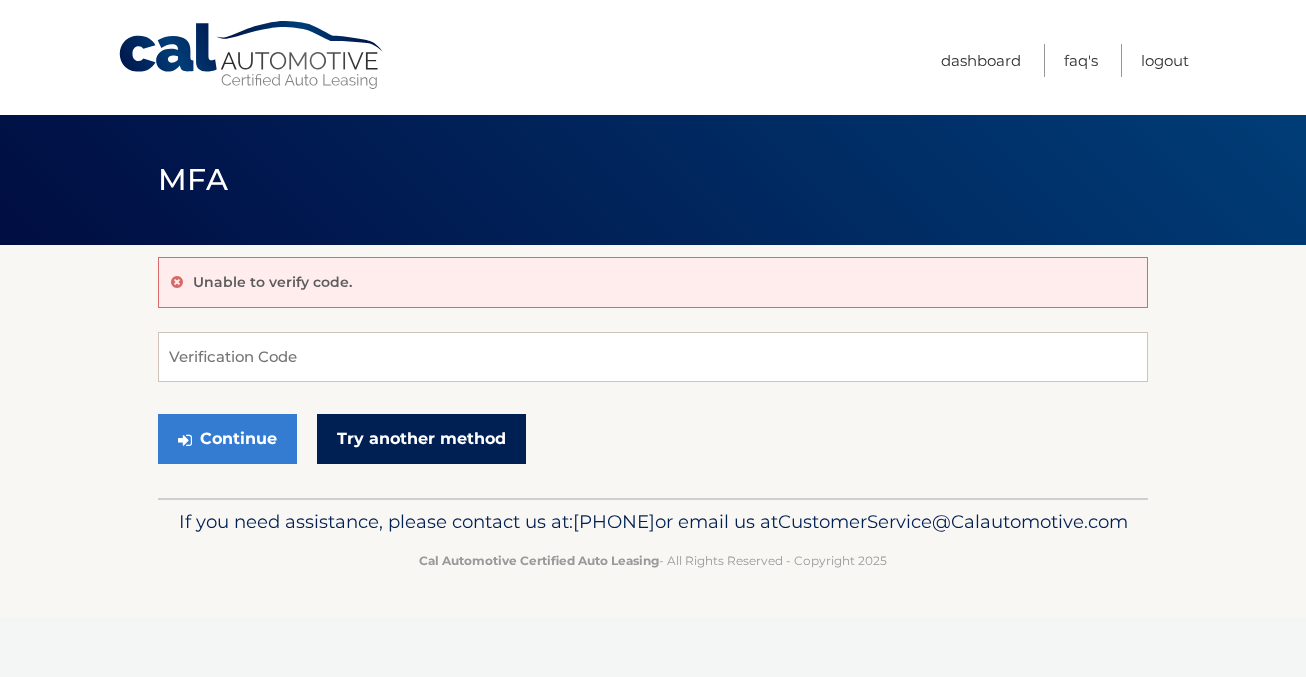 click on "Try another method" at bounding box center [421, 439] 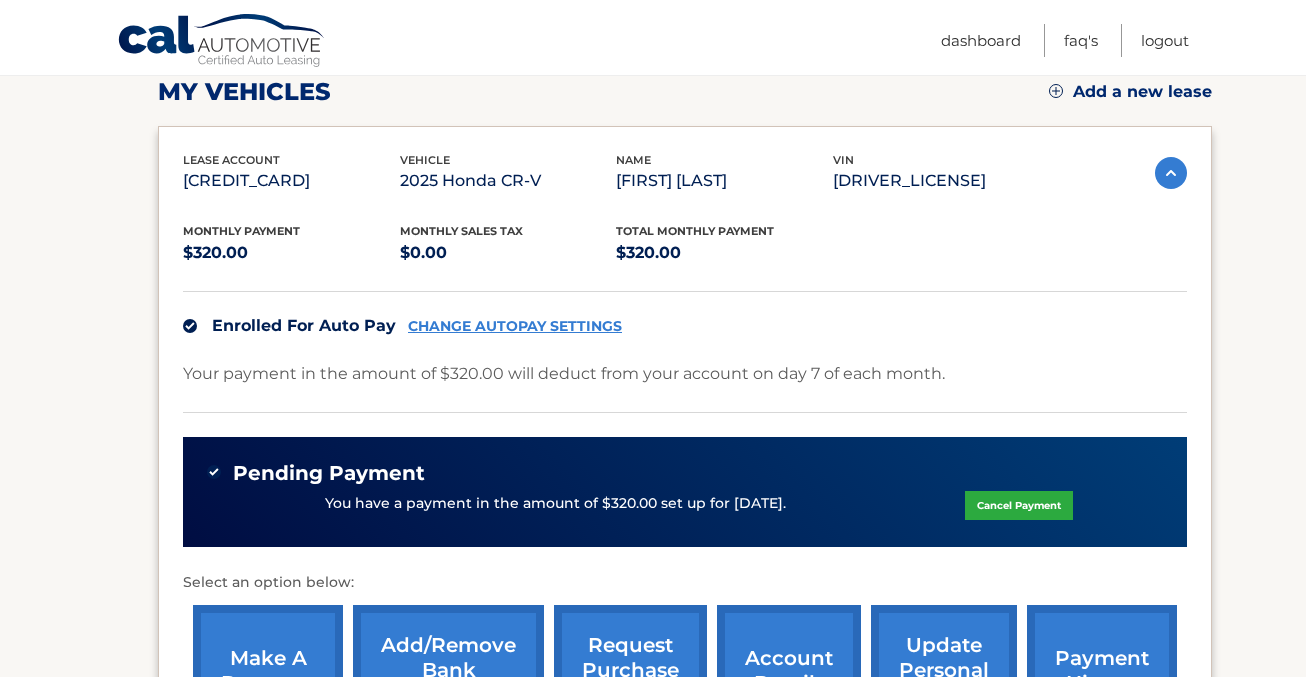 scroll, scrollTop: 300, scrollLeft: 0, axis: vertical 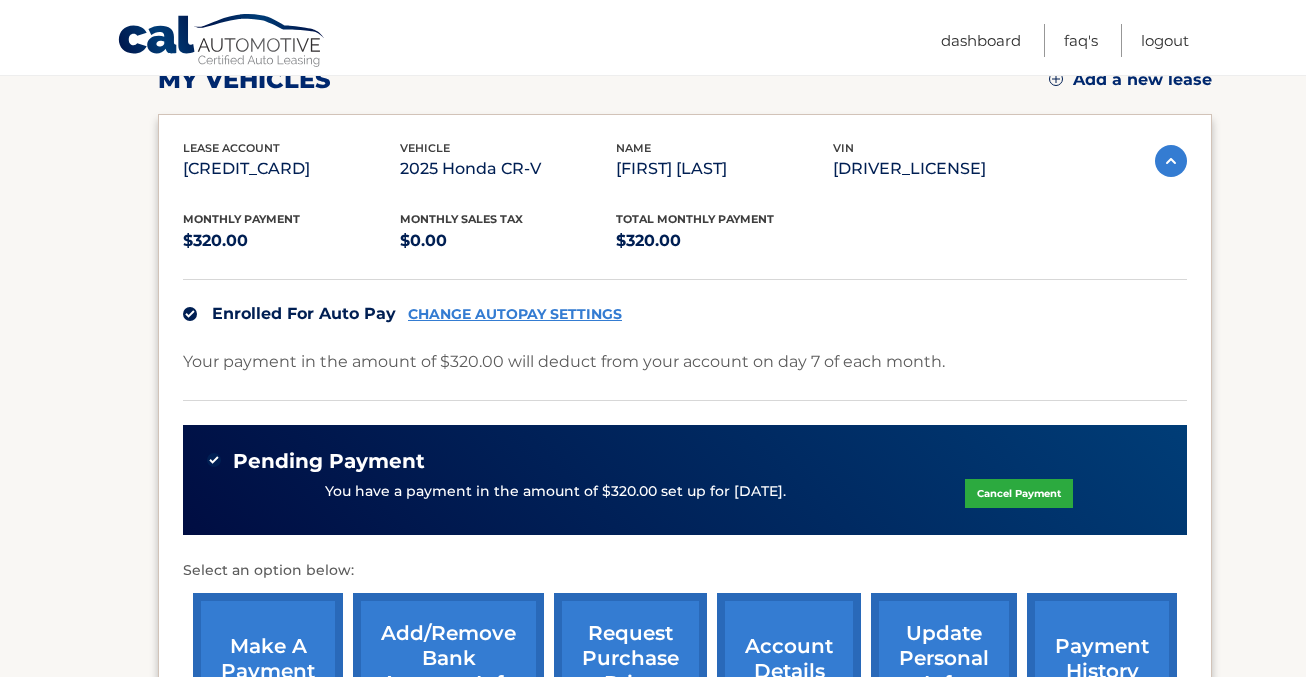 click on "Enrolled For Auto Pay
CHANGE AUTOPAY SETTINGS" at bounding box center (685, 313) 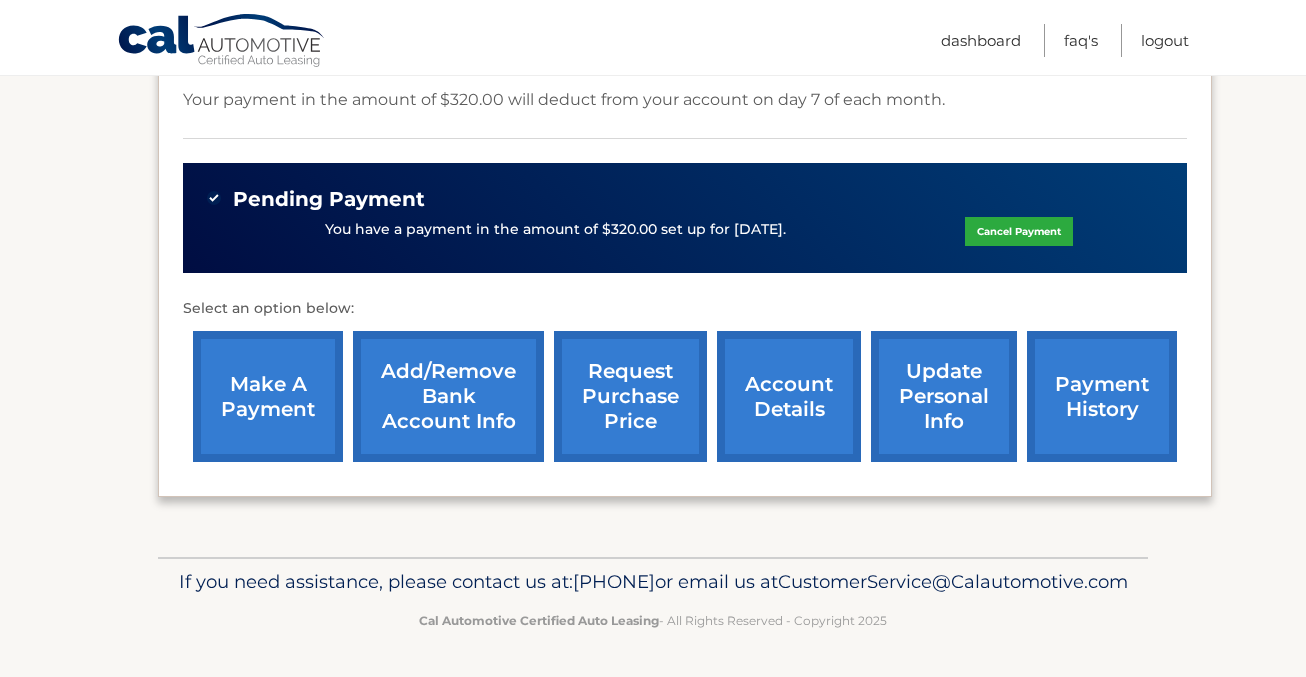 scroll, scrollTop: 593, scrollLeft: 0, axis: vertical 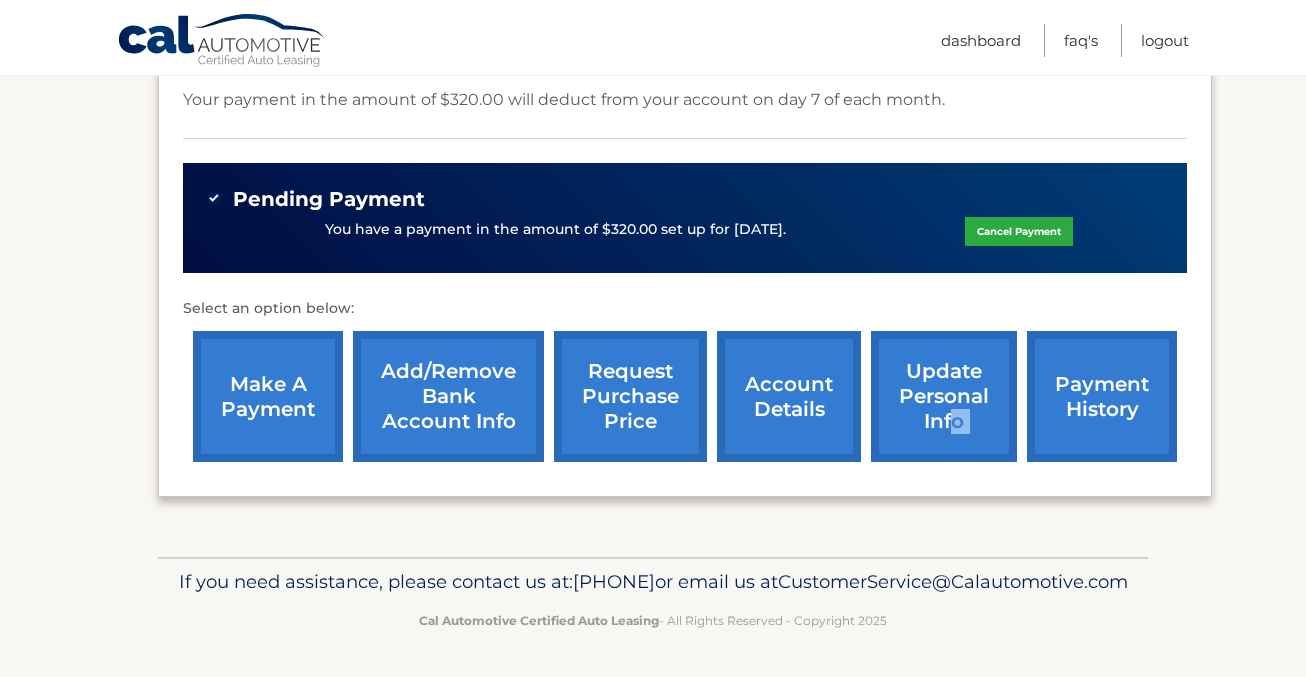 click on "make a payment
Add/Remove bank account info
request purchase price
account details
update personal info
payment history" at bounding box center [685, 396] 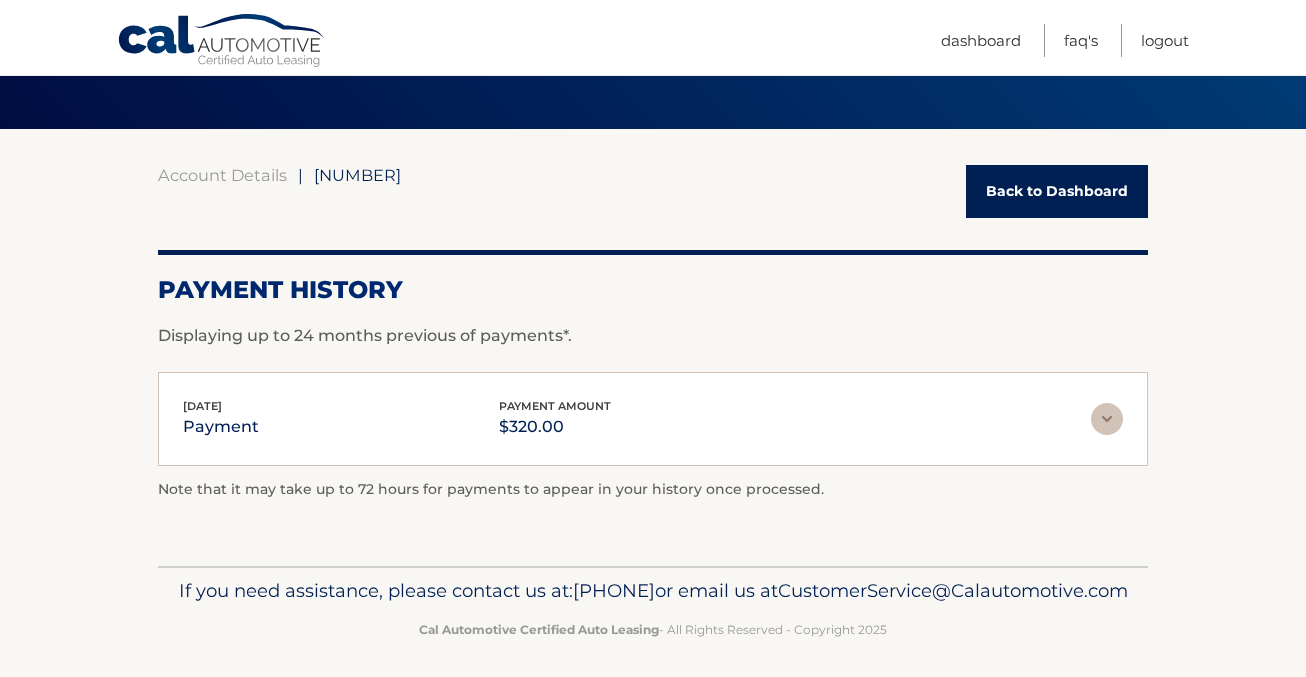 scroll, scrollTop: 120, scrollLeft: 0, axis: vertical 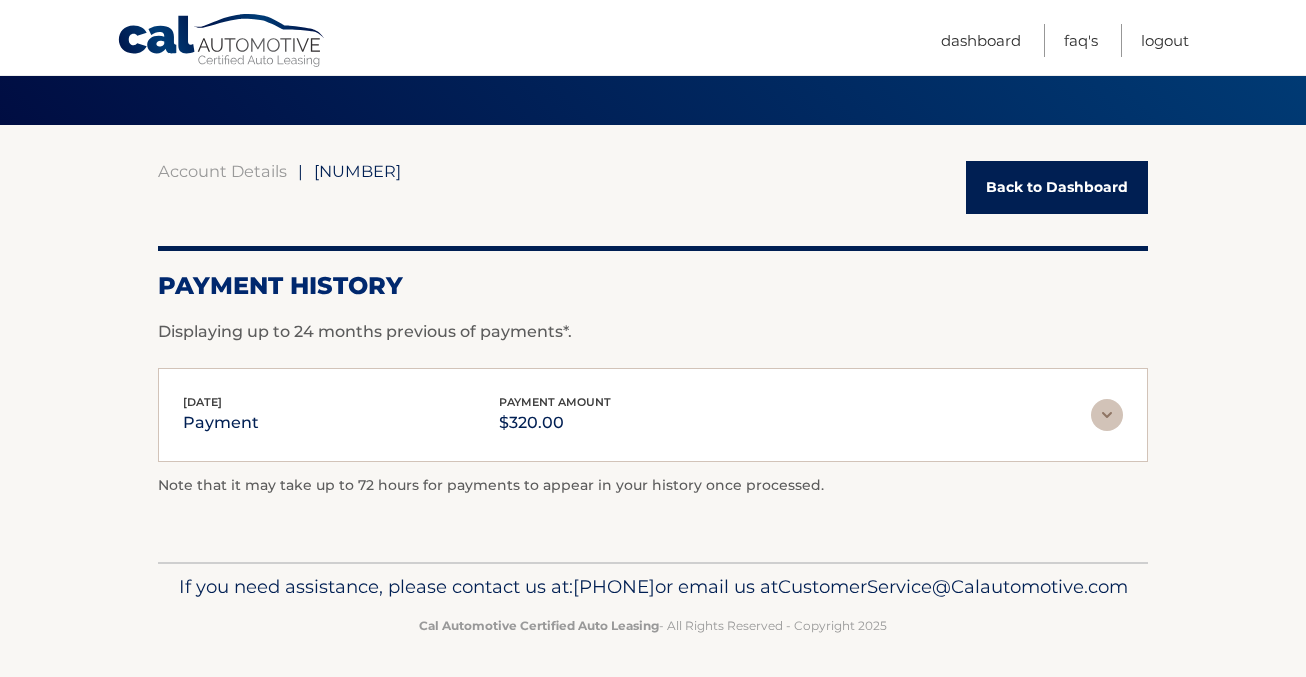 click at bounding box center [1107, 415] 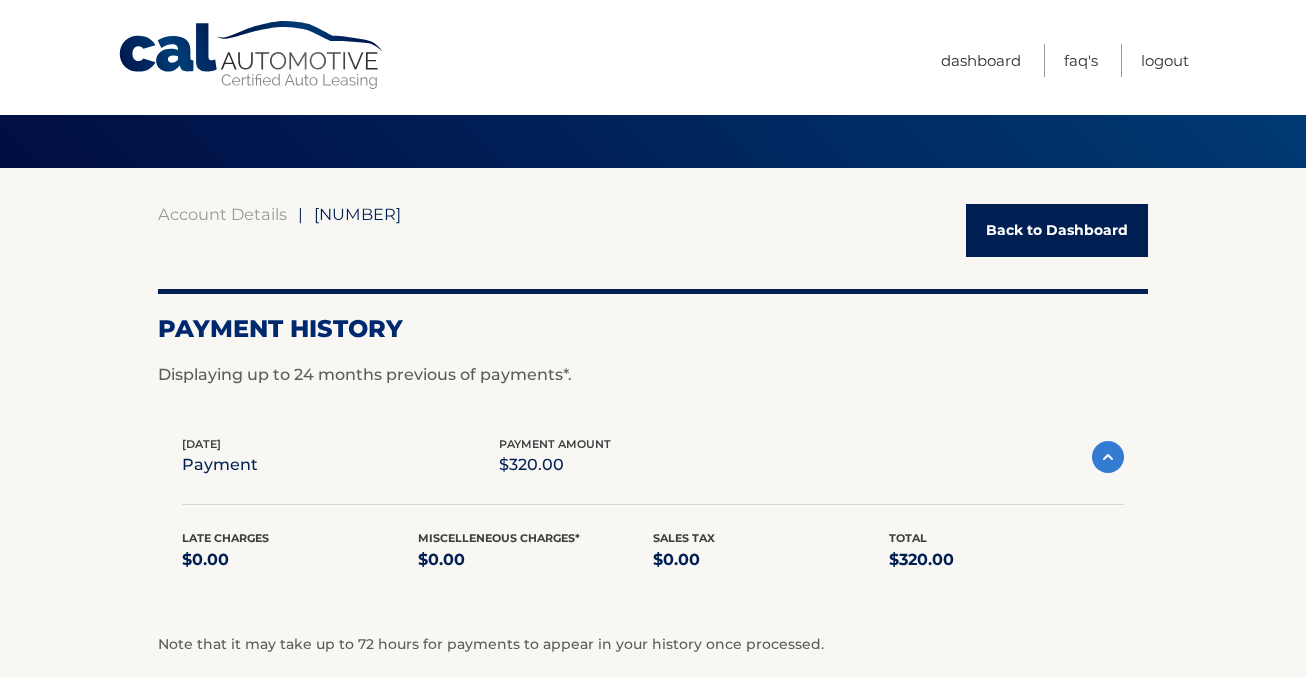 scroll, scrollTop: 0, scrollLeft: 0, axis: both 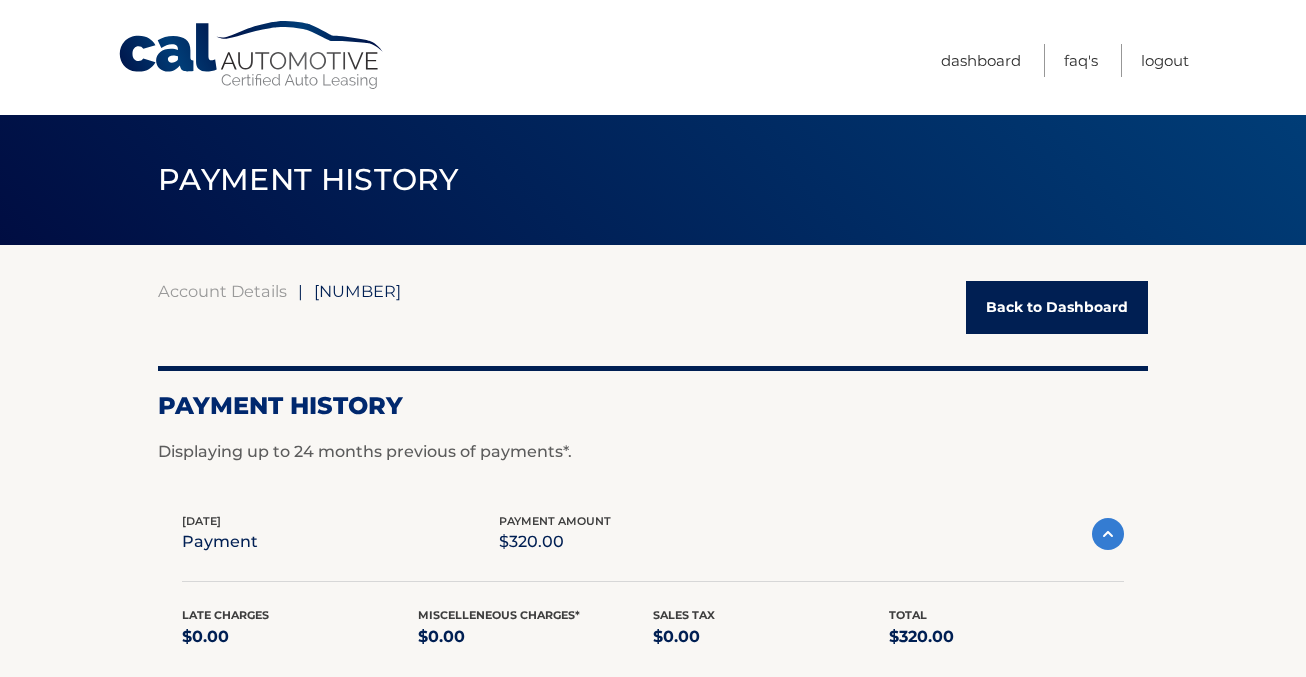 click on "Back to Dashboard" at bounding box center [1057, 307] 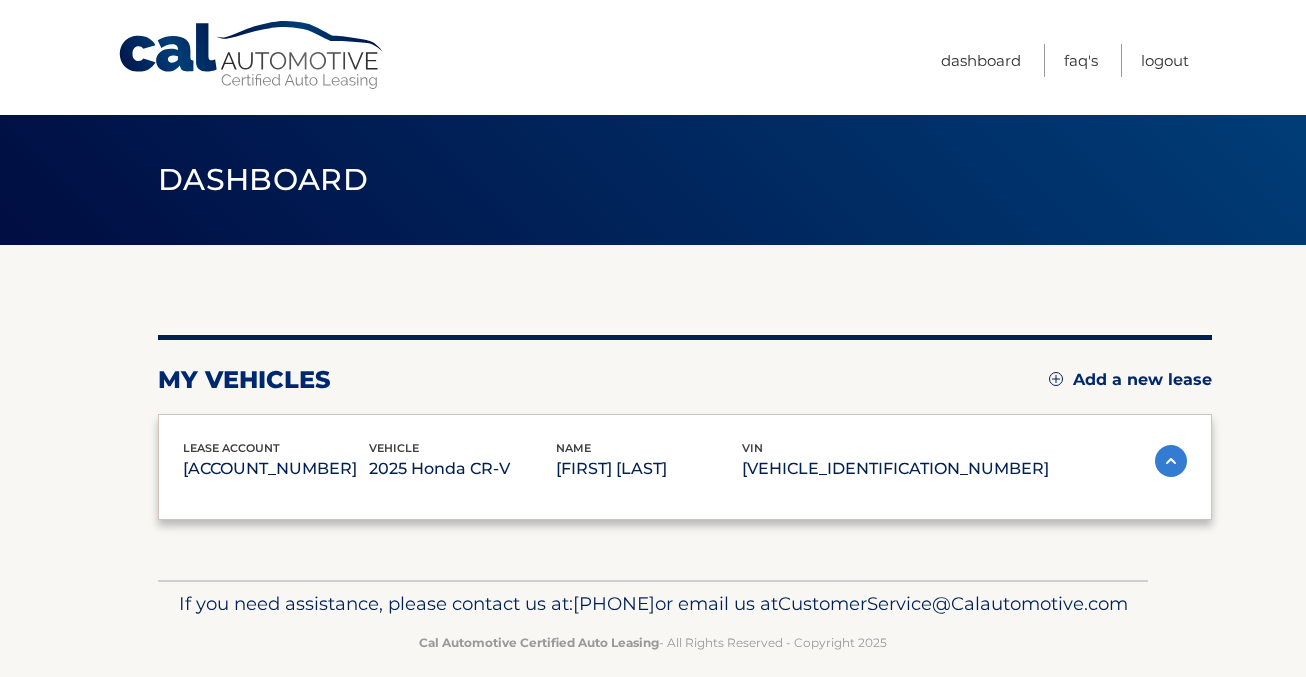 scroll, scrollTop: 0, scrollLeft: 0, axis: both 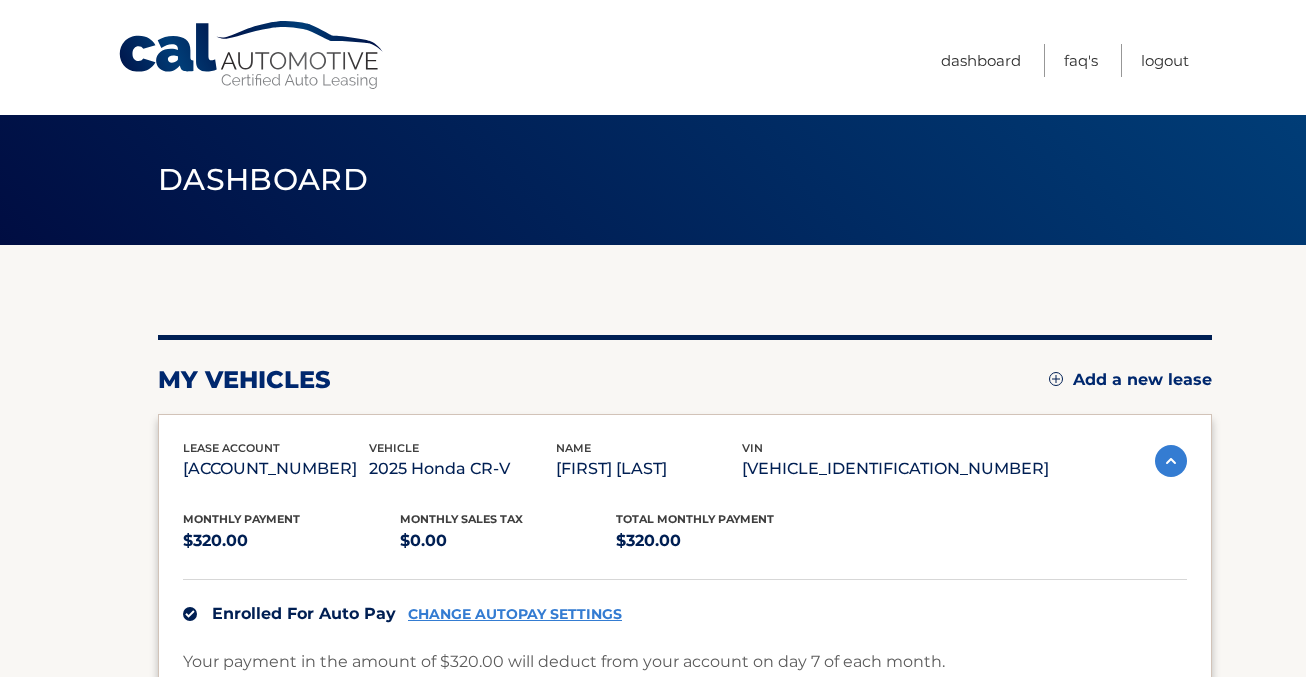 click on "my vehicles
Add a new lease
lease account
[ACCOUNT_NUMBER]
vehicle
2025 Honda CR-V
name
[FIRST] [LAST]
vin
[VIN]" at bounding box center [685, 682] 